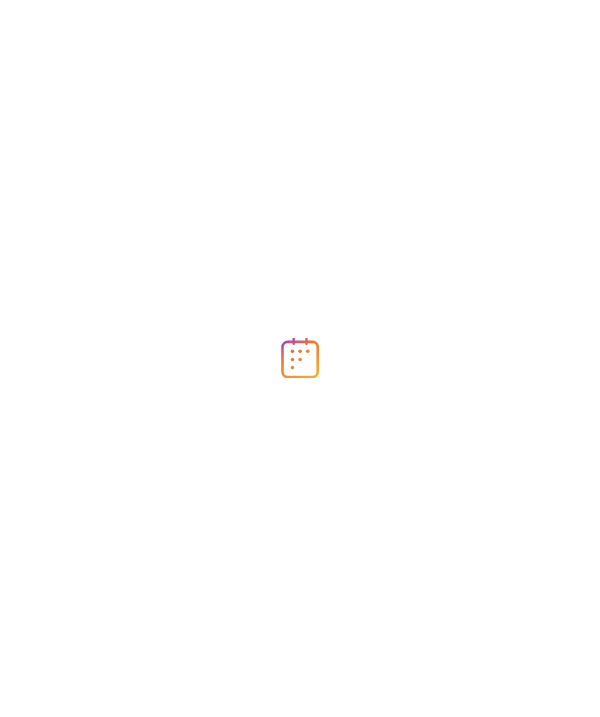 scroll, scrollTop: 0, scrollLeft: 0, axis: both 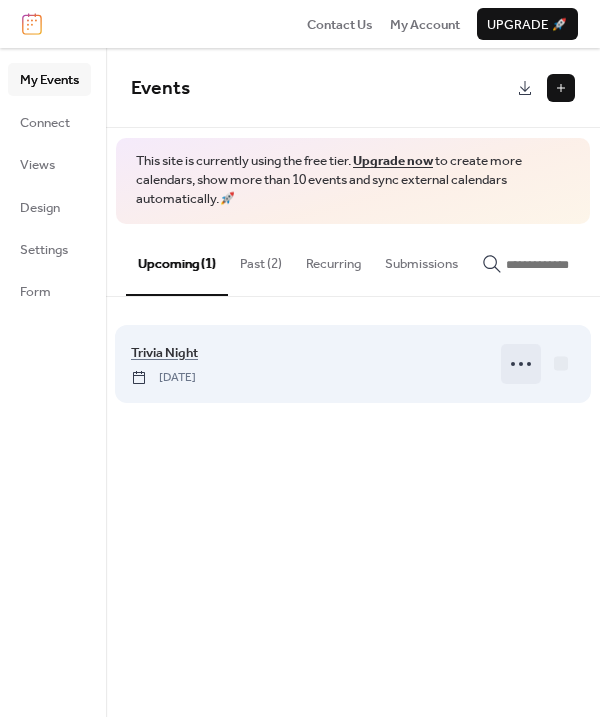 click 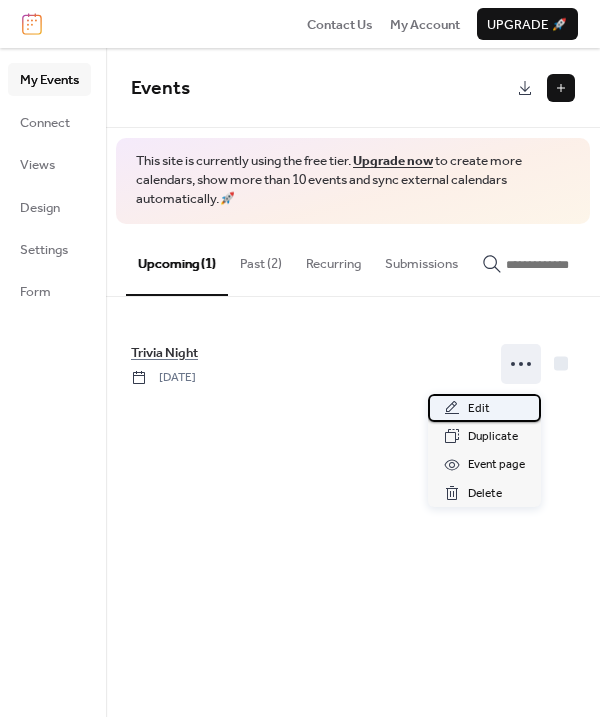 click on "Edit" at bounding box center (484, 408) 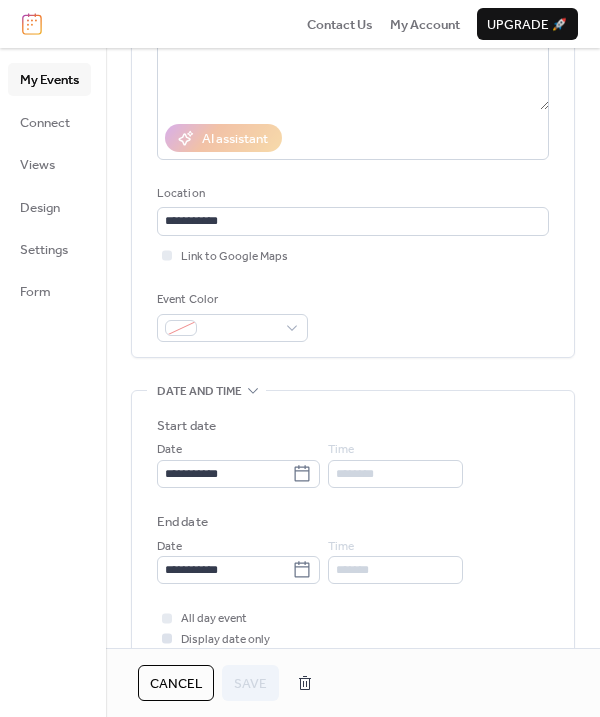 scroll, scrollTop: 291, scrollLeft: 0, axis: vertical 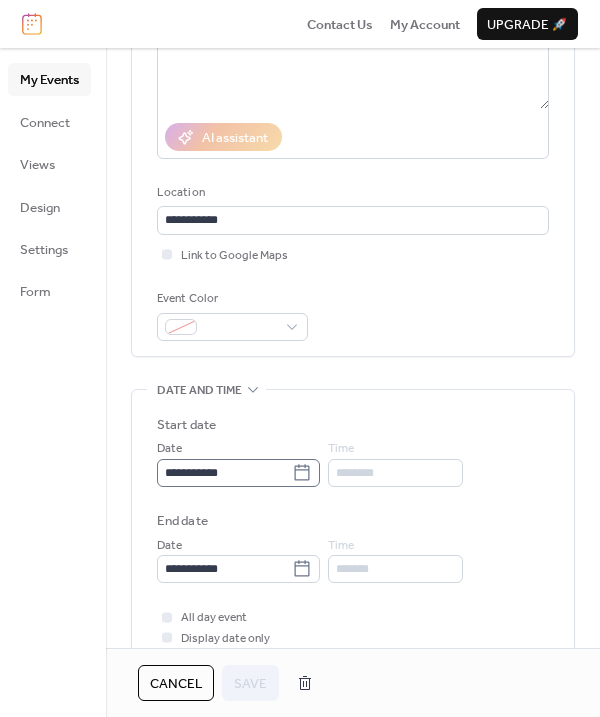 click 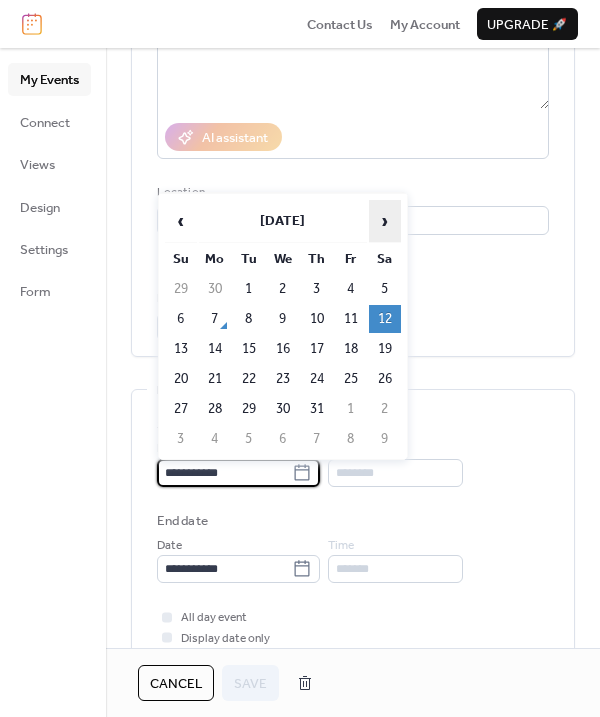 click on "›" at bounding box center [385, 221] 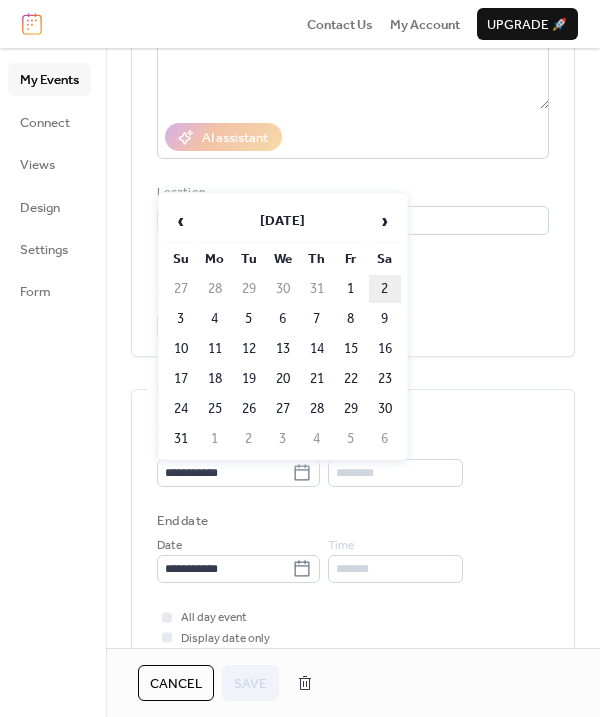 click on "2" at bounding box center (385, 289) 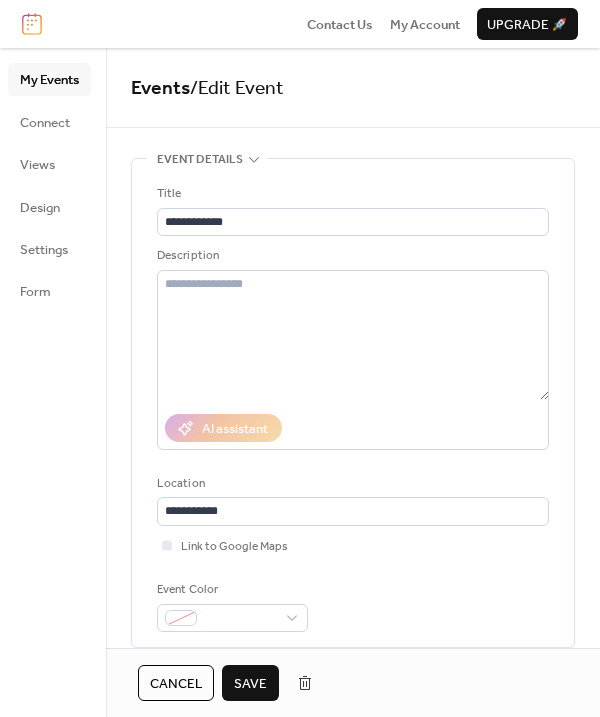 scroll, scrollTop: 0, scrollLeft: 0, axis: both 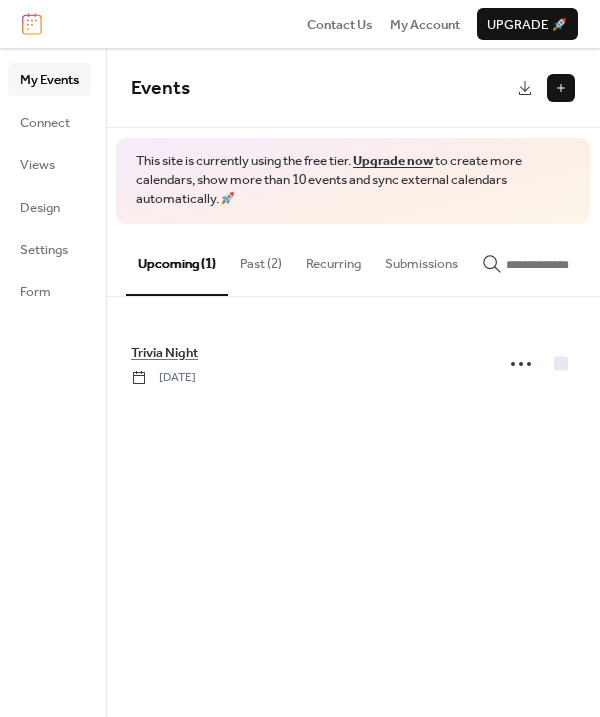 click at bounding box center [561, 88] 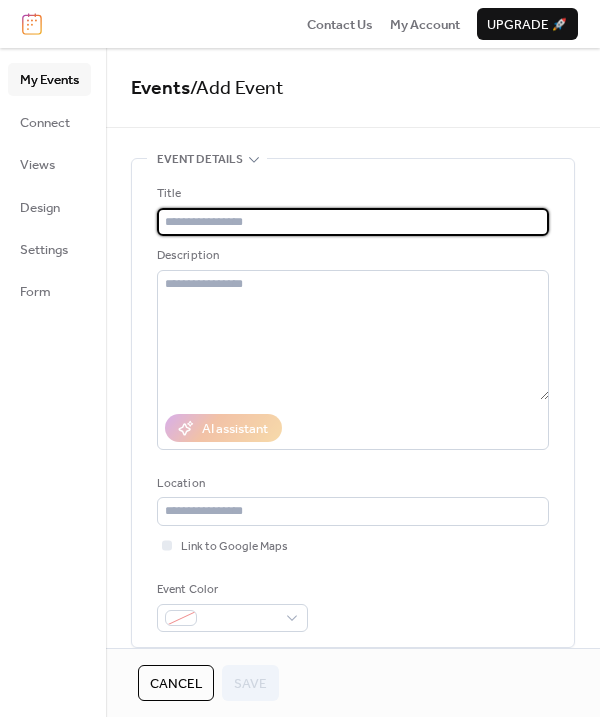 paste on "**********" 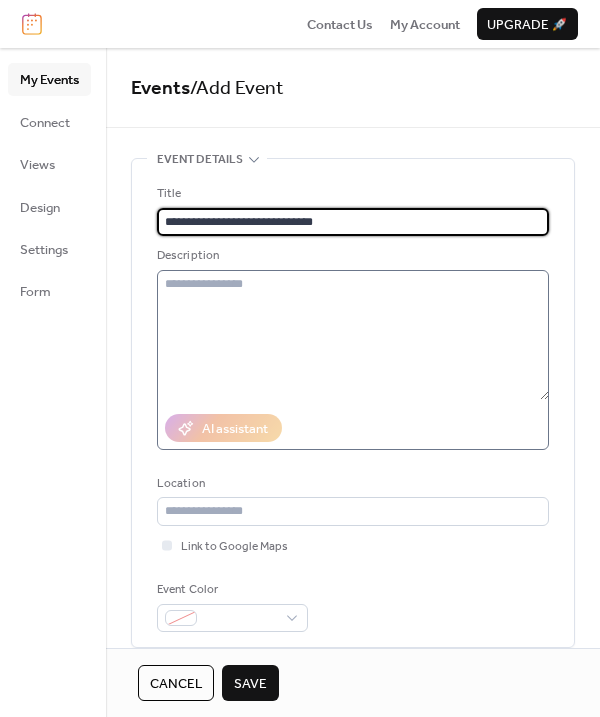 type on "**********" 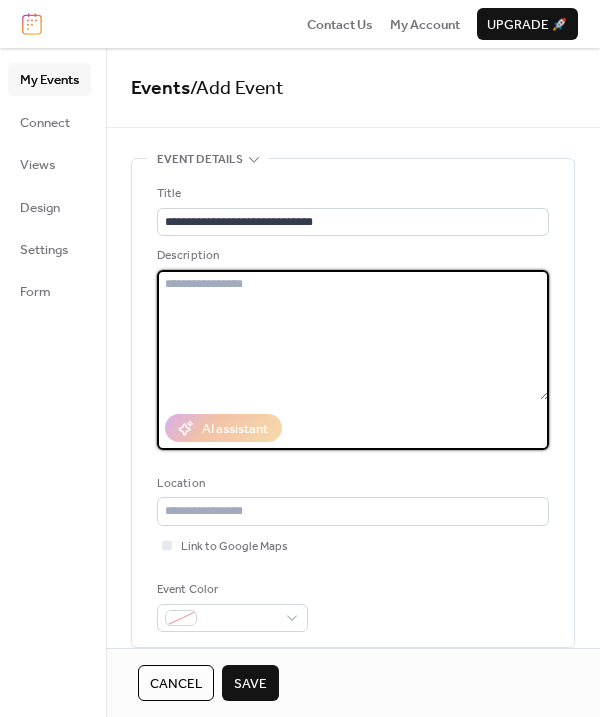 click at bounding box center [353, 335] 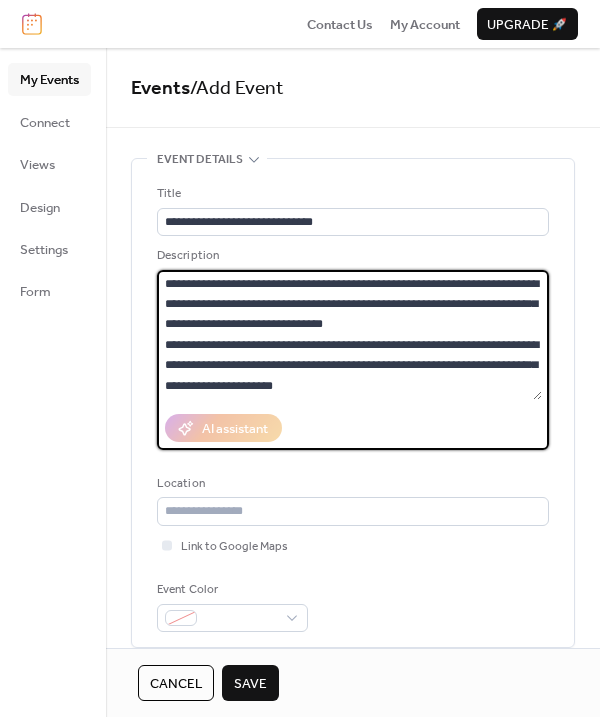 scroll, scrollTop: 0, scrollLeft: 0, axis: both 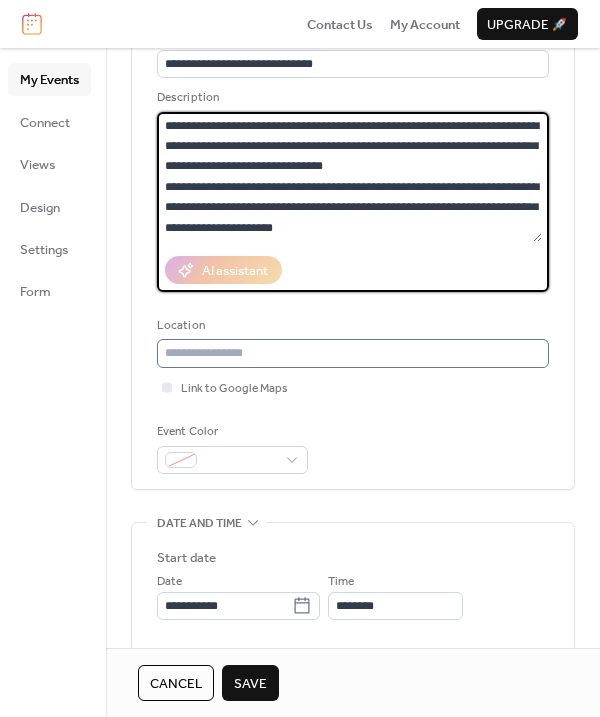 type on "**********" 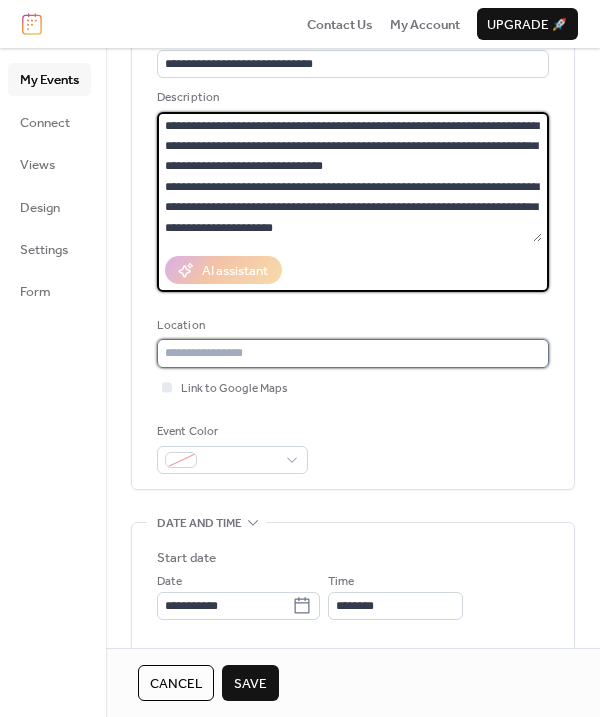 click at bounding box center [353, 353] 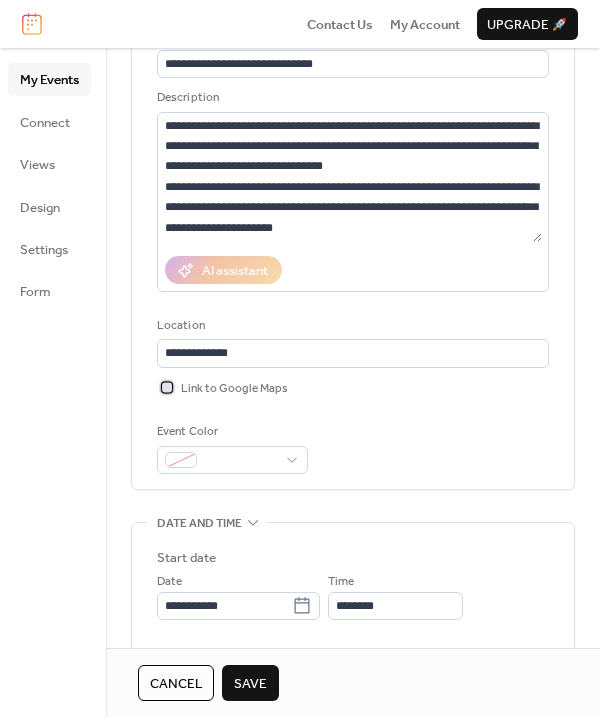 click at bounding box center (167, 387) 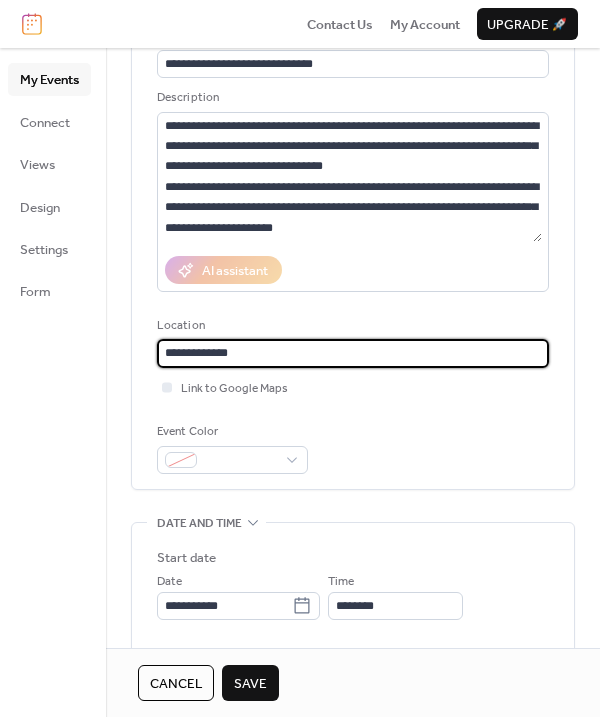 click on "**********" at bounding box center (353, 353) 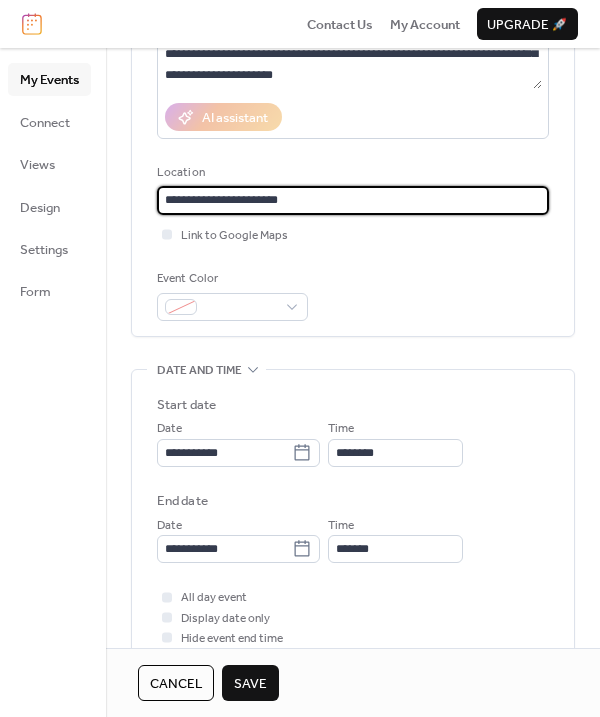scroll, scrollTop: 344, scrollLeft: 0, axis: vertical 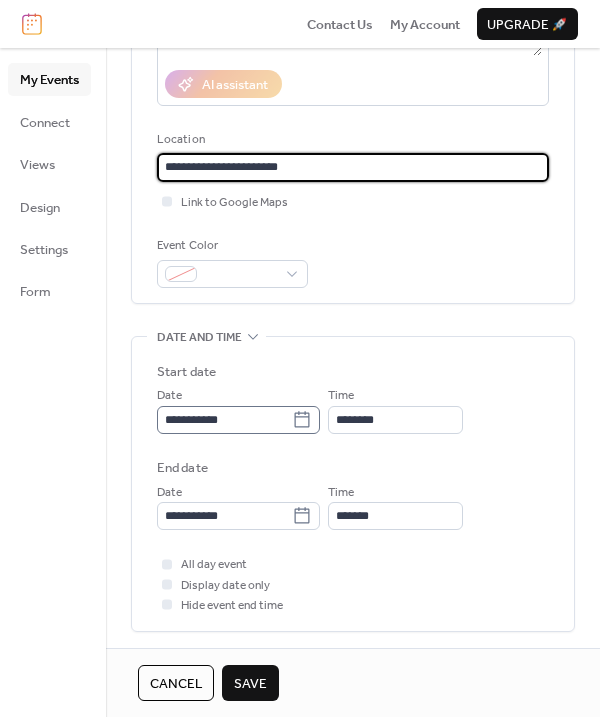 type on "**********" 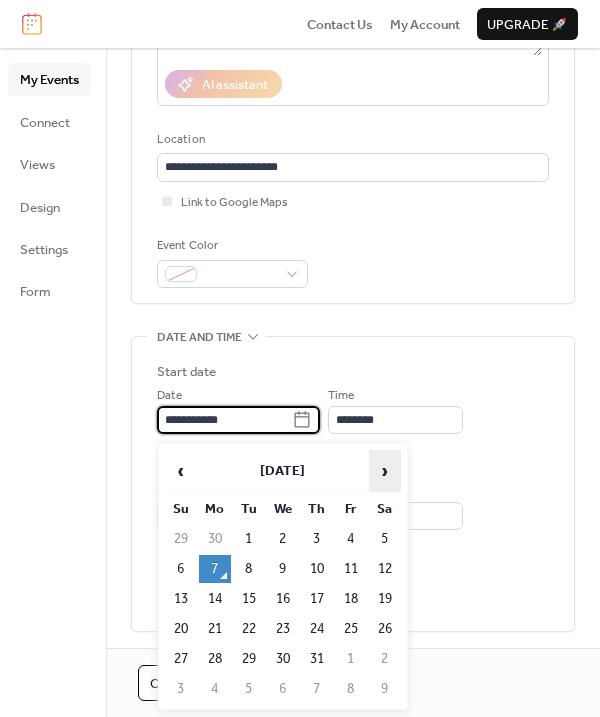 click on "›" at bounding box center (385, 471) 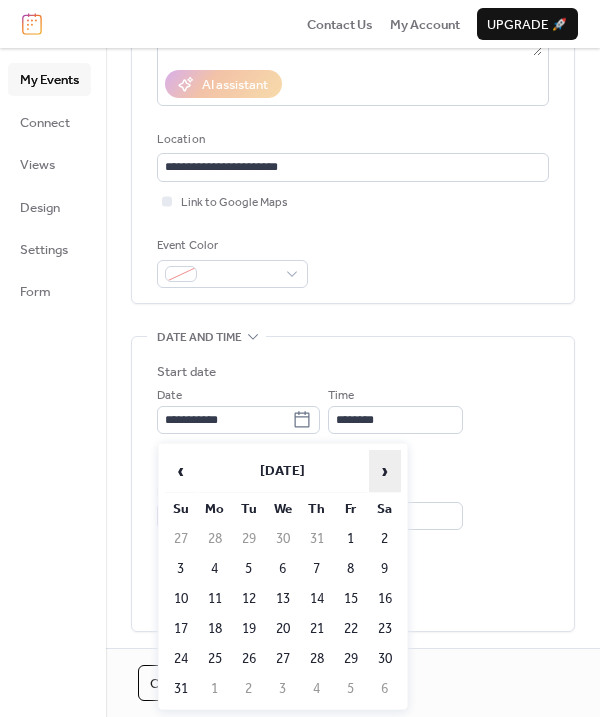 click on "›" at bounding box center [385, 471] 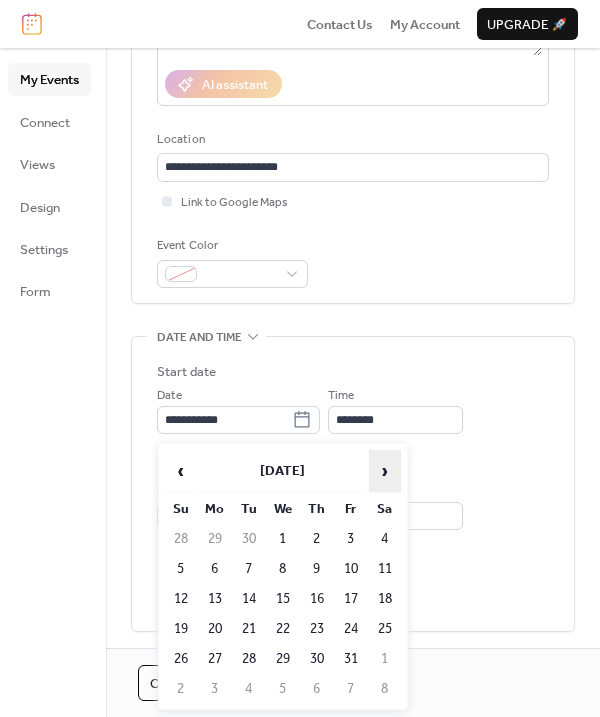 click on "›" at bounding box center [385, 471] 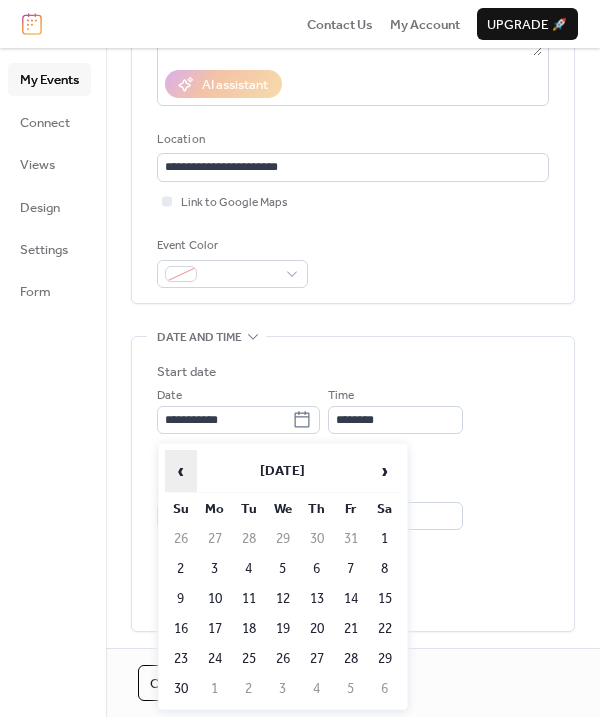 click on "‹" at bounding box center [181, 471] 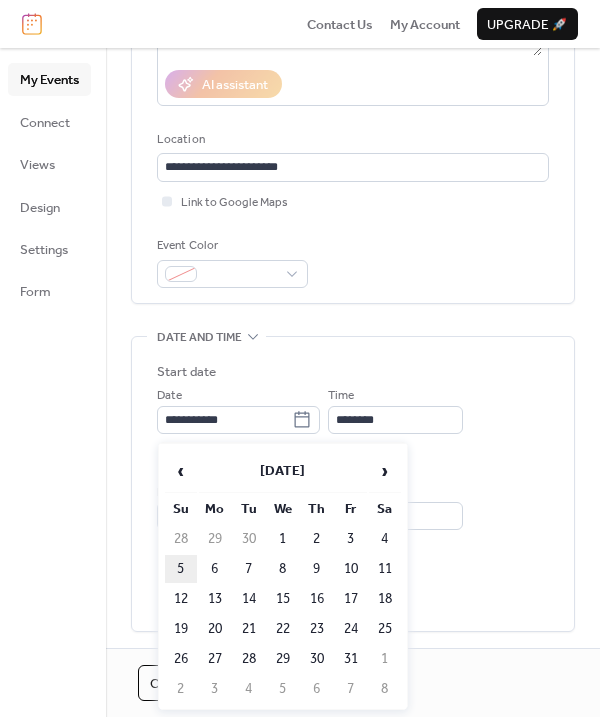 click on "5" at bounding box center [181, 569] 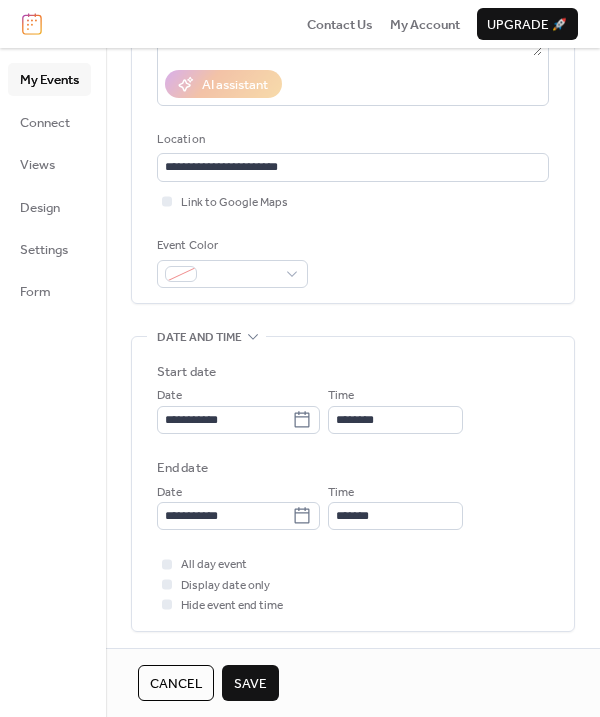 type on "**********" 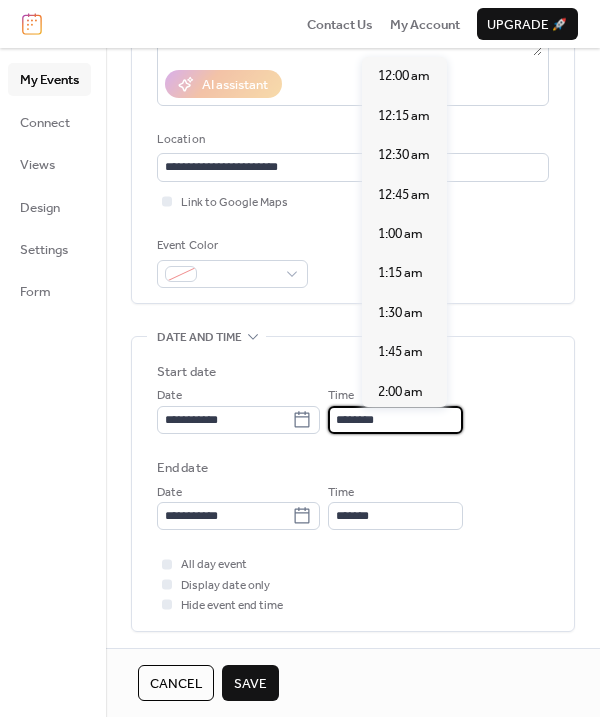 click on "********" at bounding box center [395, 420] 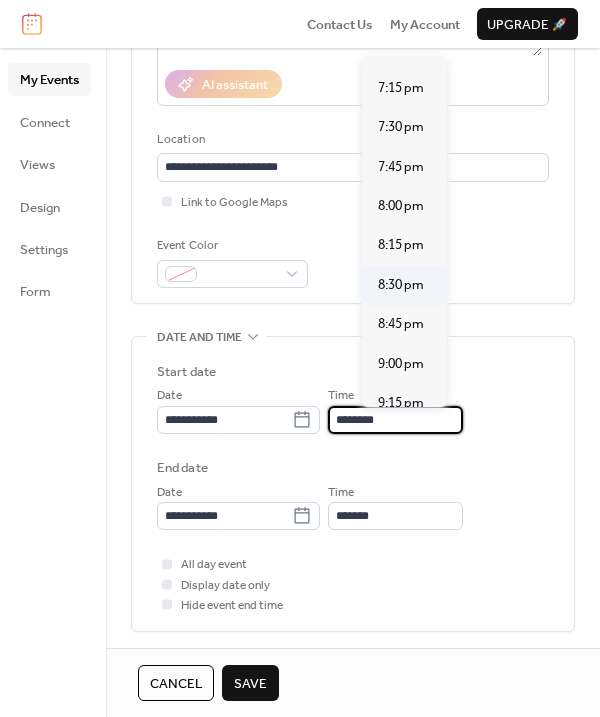 scroll, scrollTop: 2872, scrollLeft: 0, axis: vertical 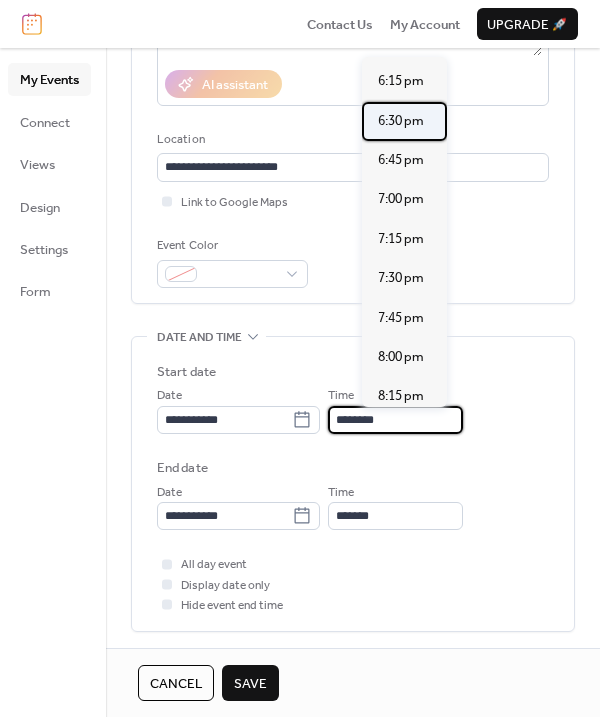 click on "6:30 pm" at bounding box center [401, 121] 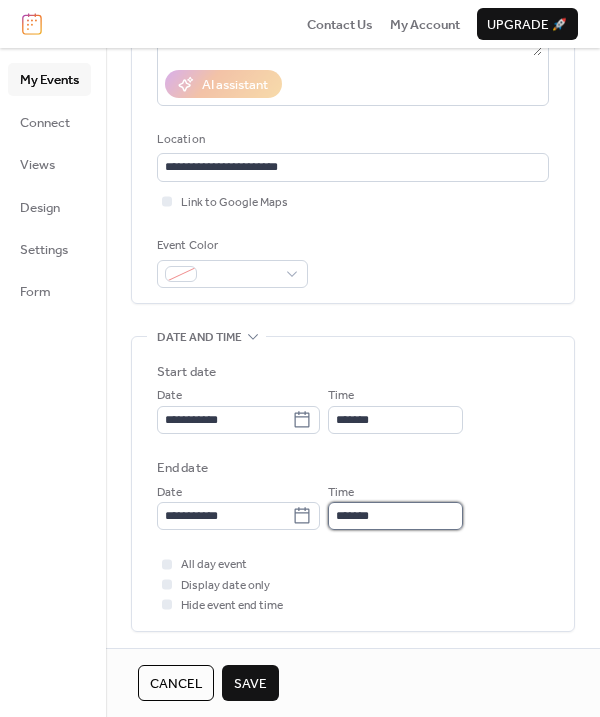 click on "*******" at bounding box center [395, 516] 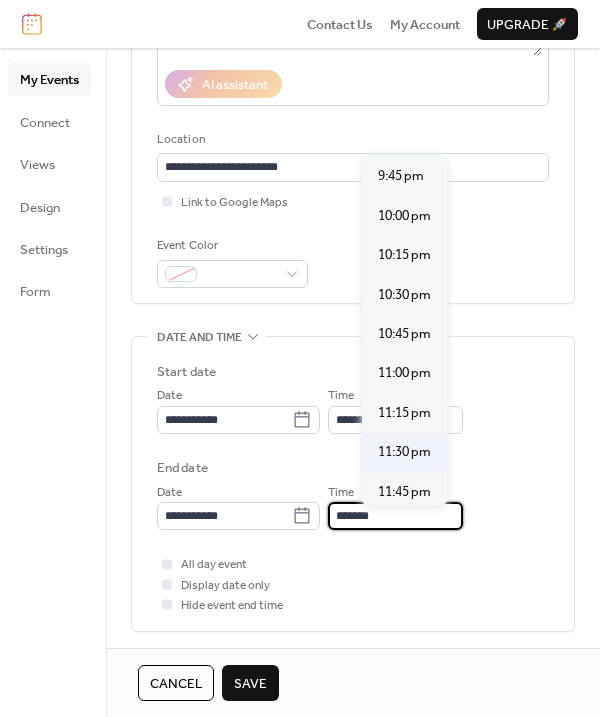 scroll, scrollTop: 469, scrollLeft: 0, axis: vertical 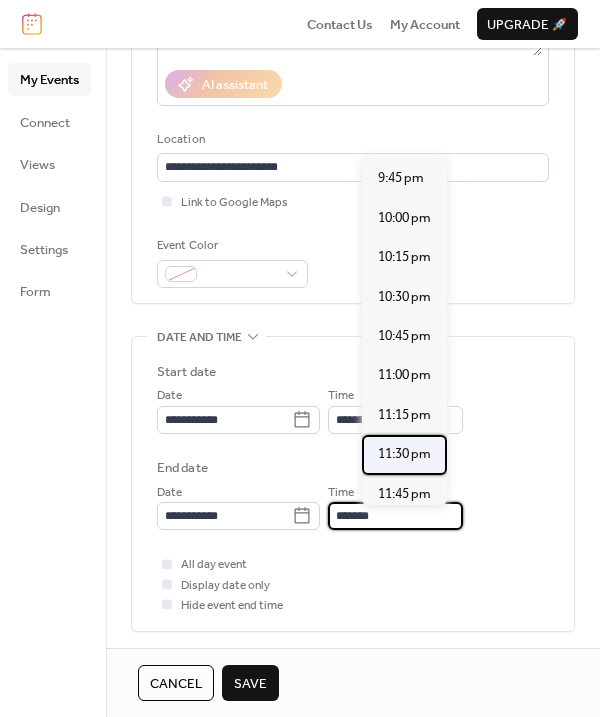 click on "11:30 pm" at bounding box center [404, 454] 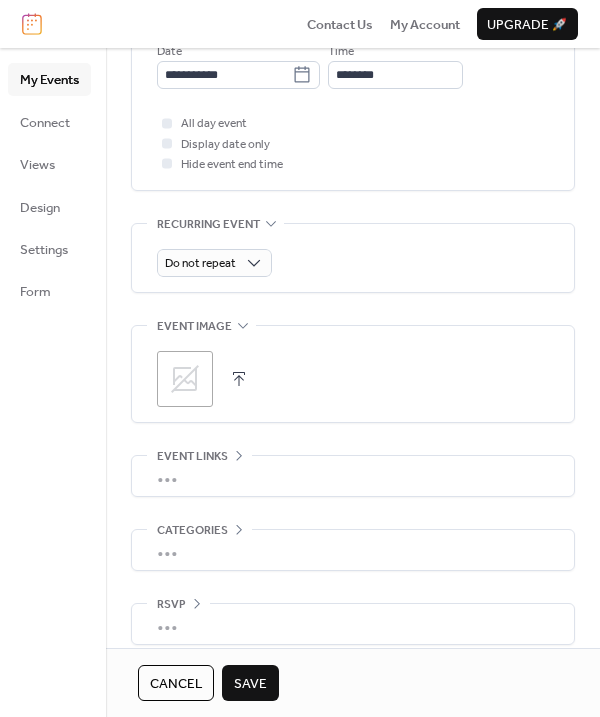 scroll, scrollTop: 789, scrollLeft: 0, axis: vertical 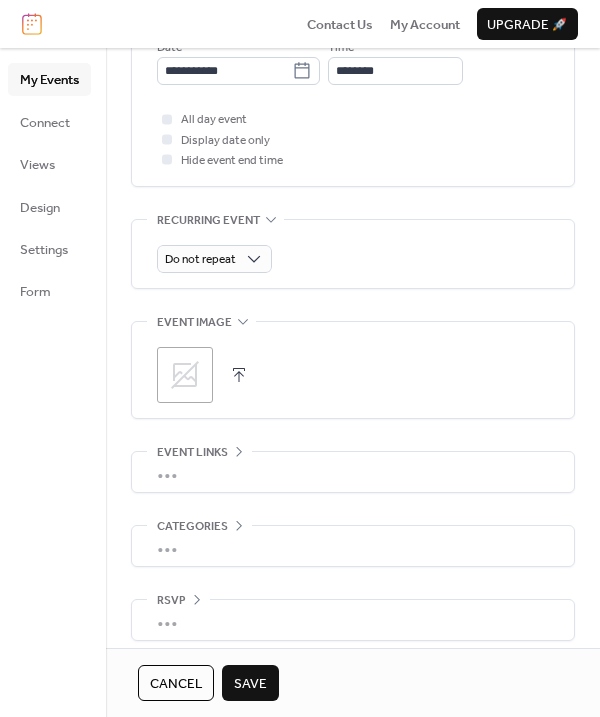 click on "•••" at bounding box center (353, 472) 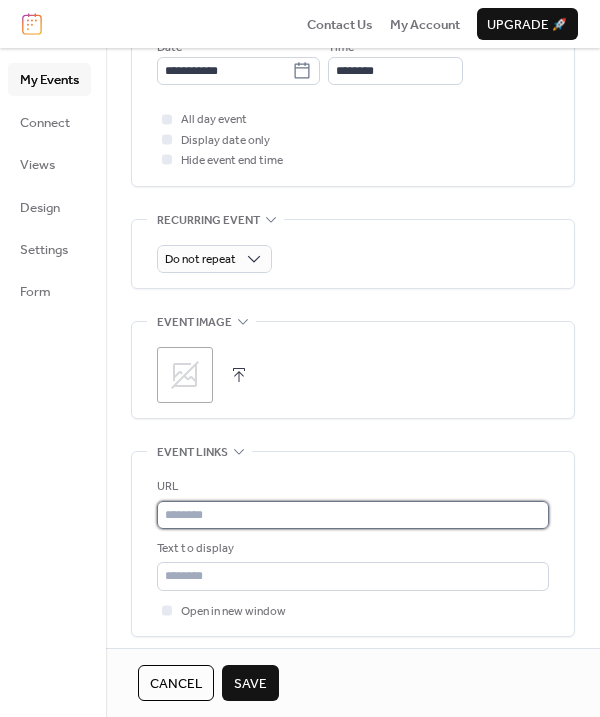 click at bounding box center [353, 515] 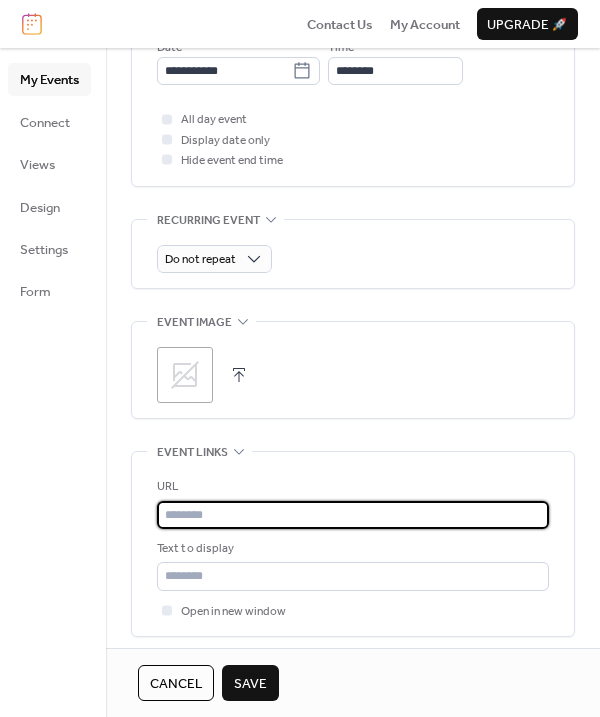 paste on "**********" 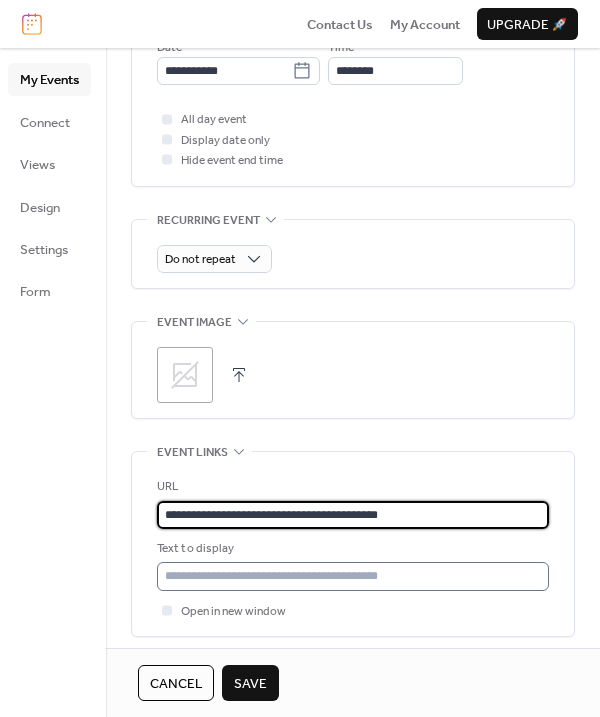 type on "**********" 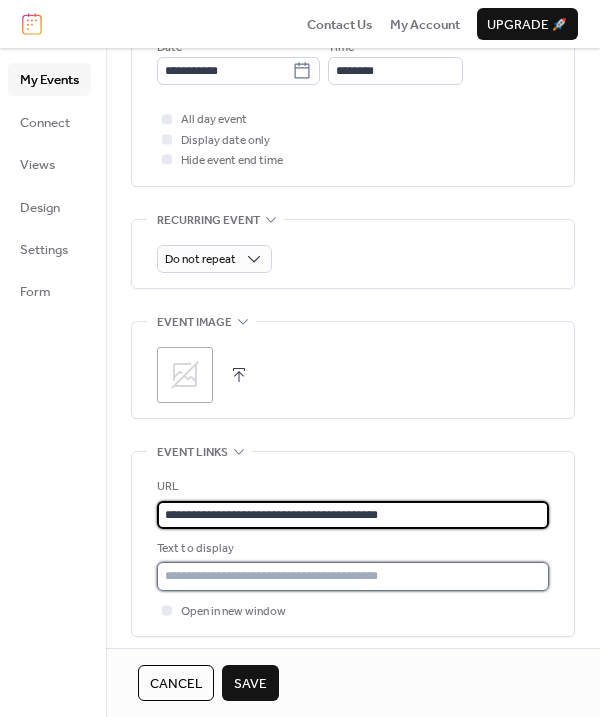 click at bounding box center (353, 576) 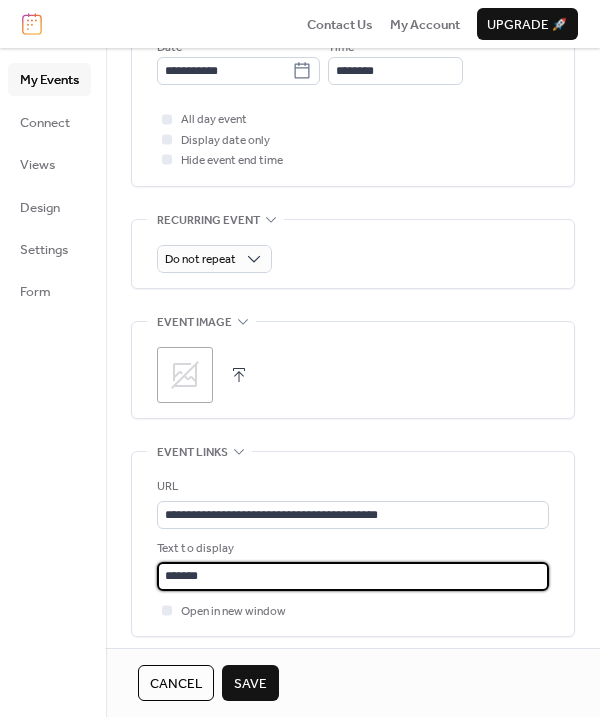 type on "*******" 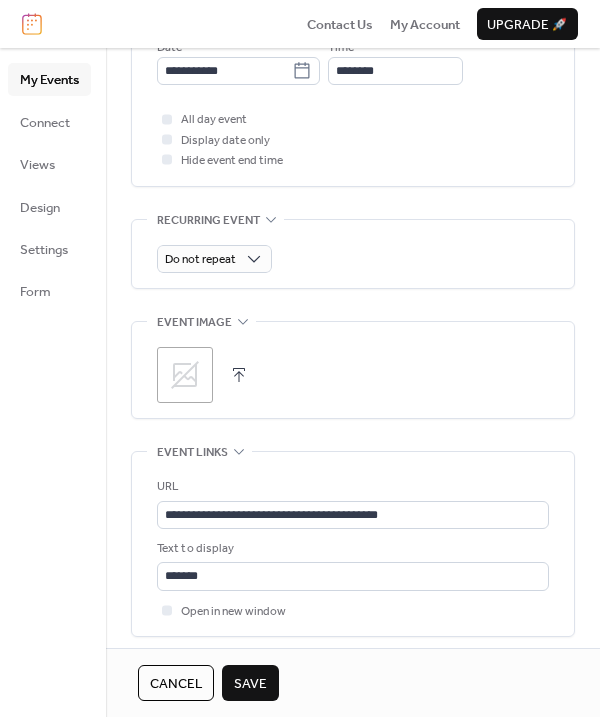 click on ";" at bounding box center [185, 375] 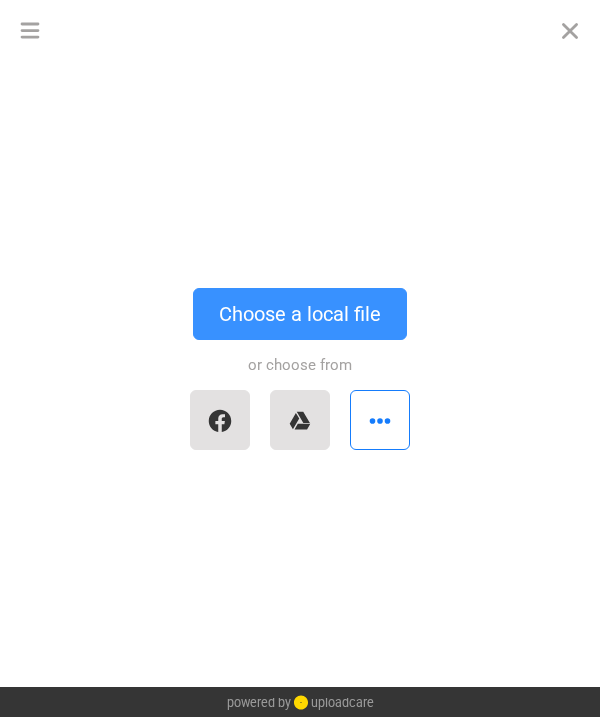 click on "Choose a local file" at bounding box center [300, 314] 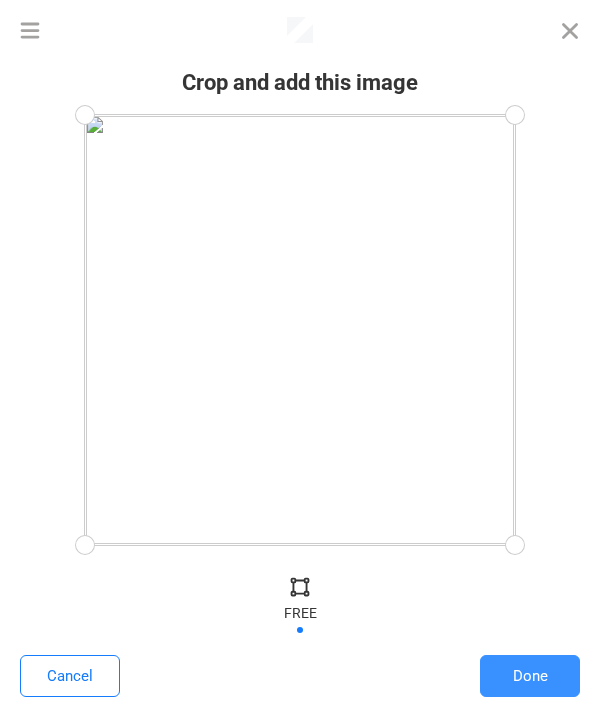 click on "Done" at bounding box center (530, 676) 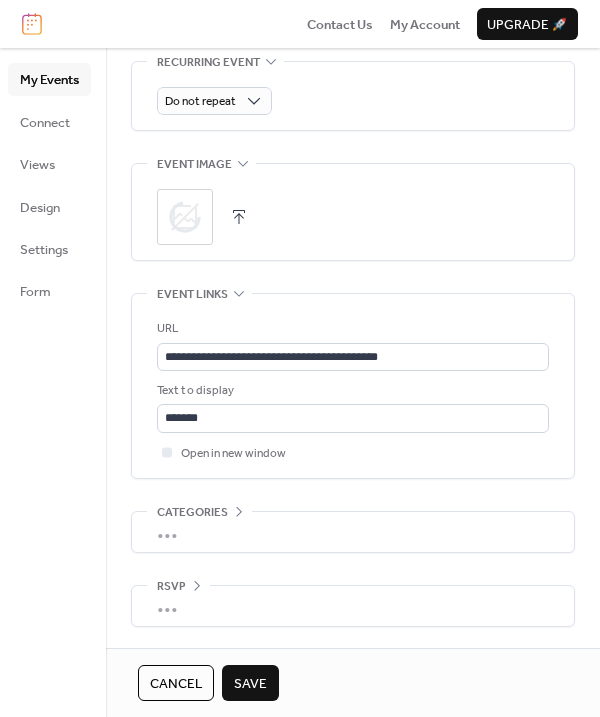 scroll, scrollTop: 954, scrollLeft: 0, axis: vertical 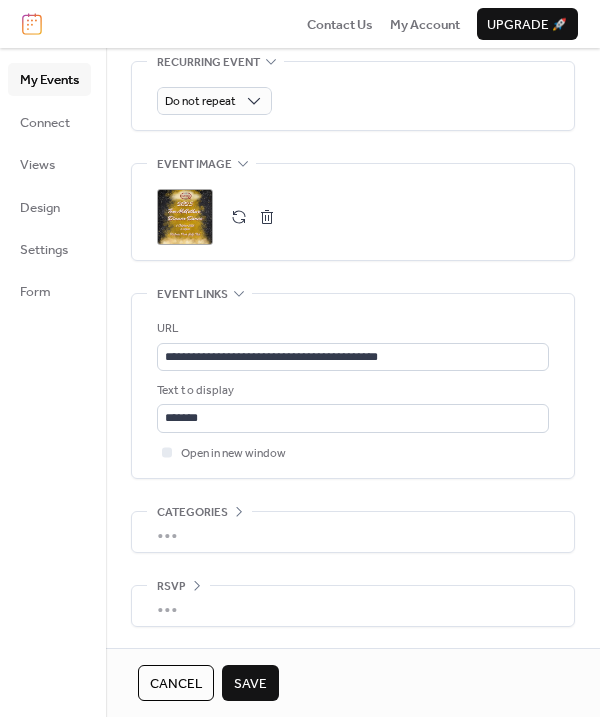 click on "Save" at bounding box center (250, 684) 